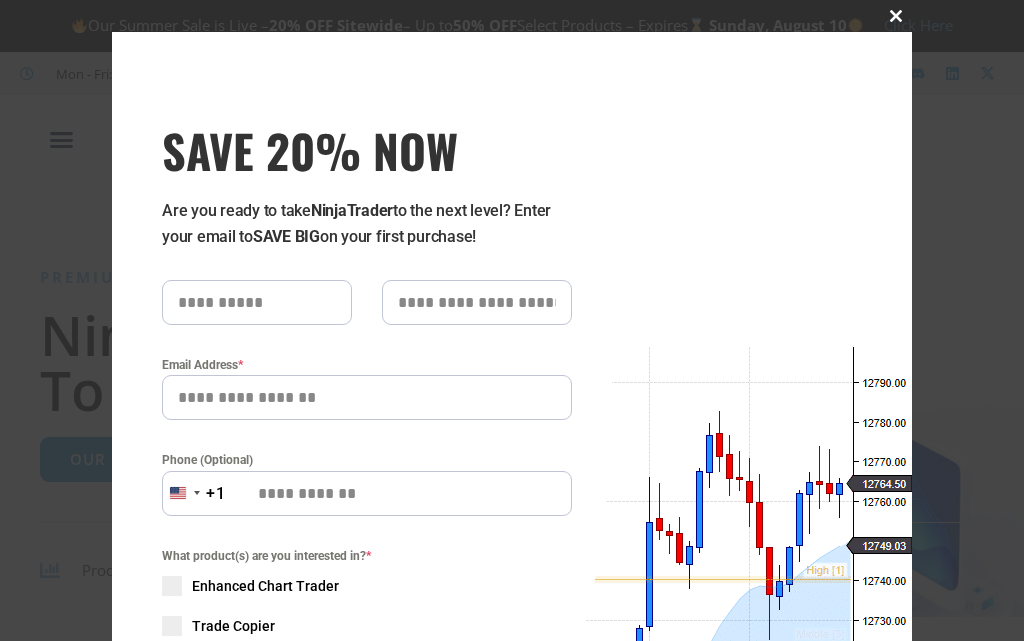 scroll, scrollTop: 0, scrollLeft: 0, axis: both 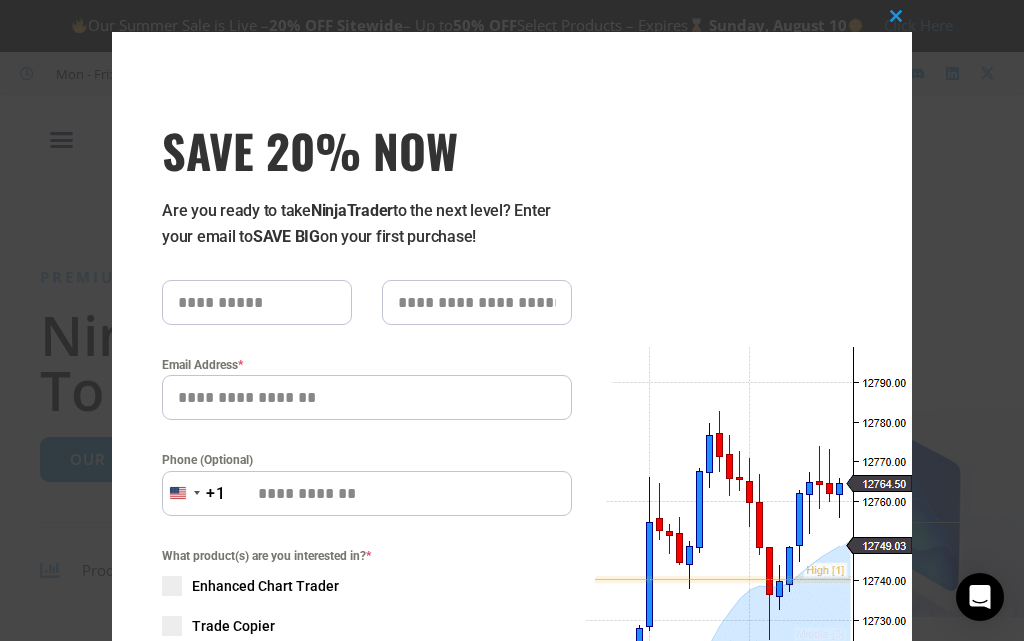 click at bounding box center (257, 302) 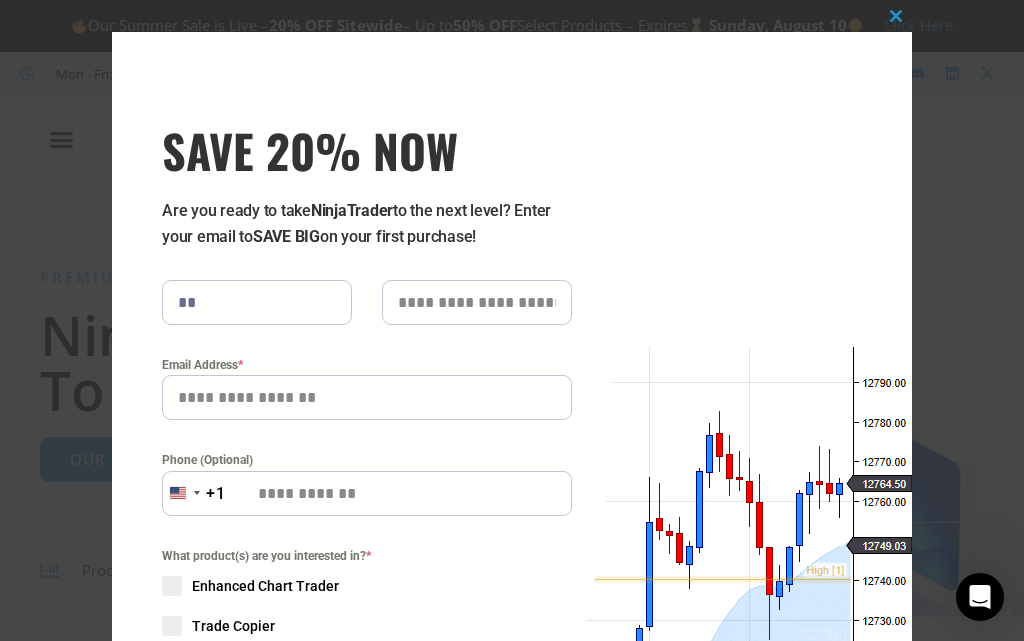 type on "***" 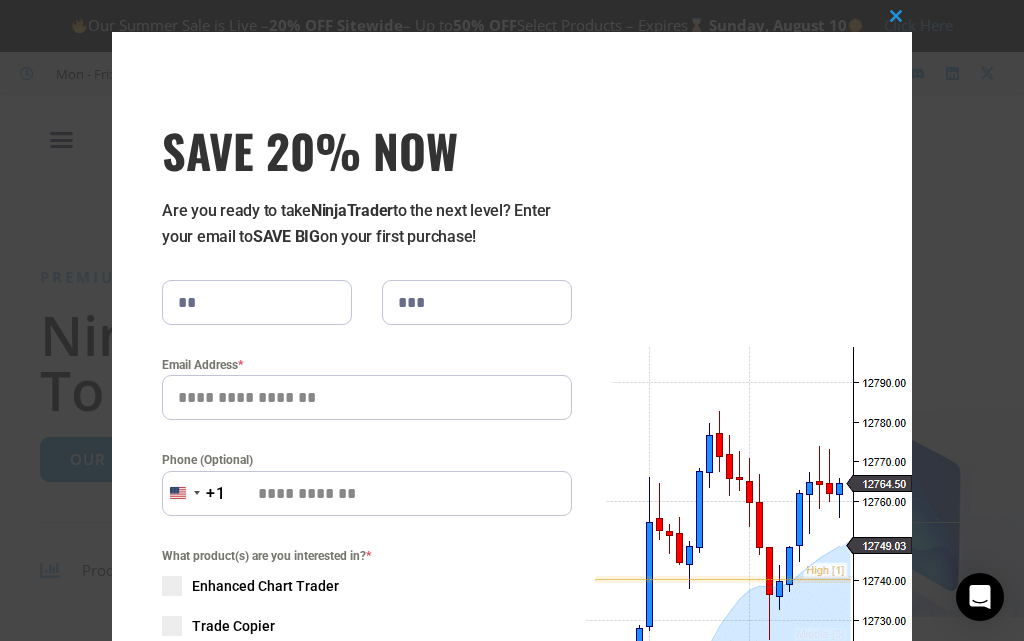 click on "**" at bounding box center (257, 302) 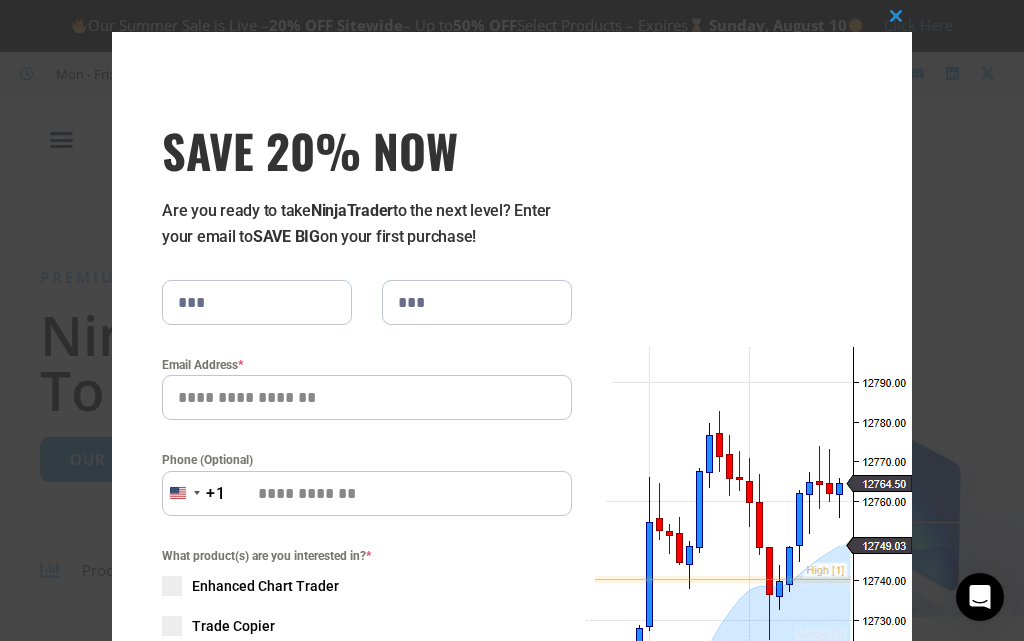 type on "***" 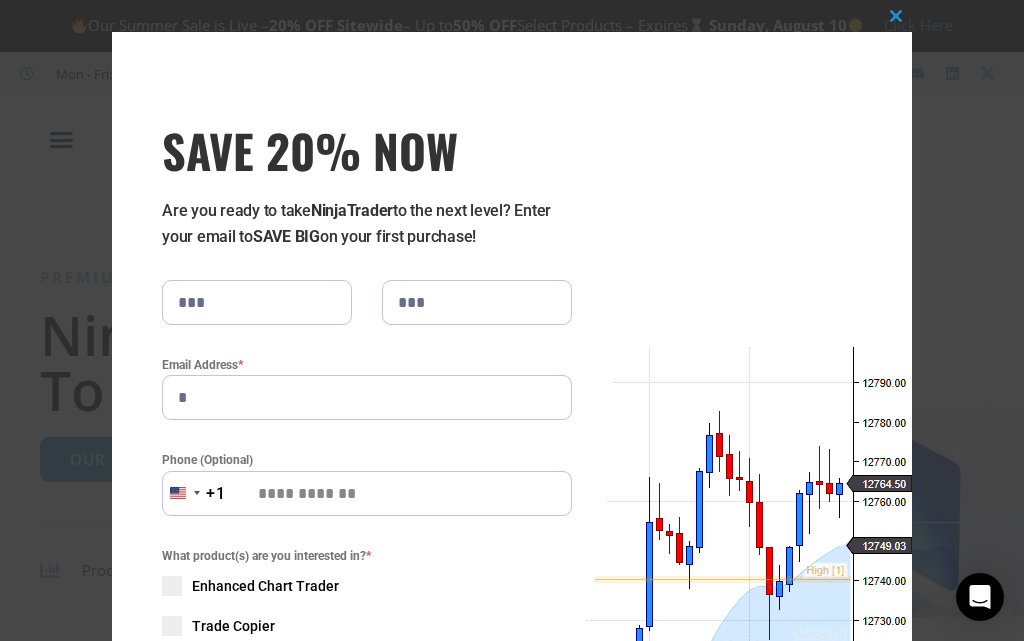 type on "**********" 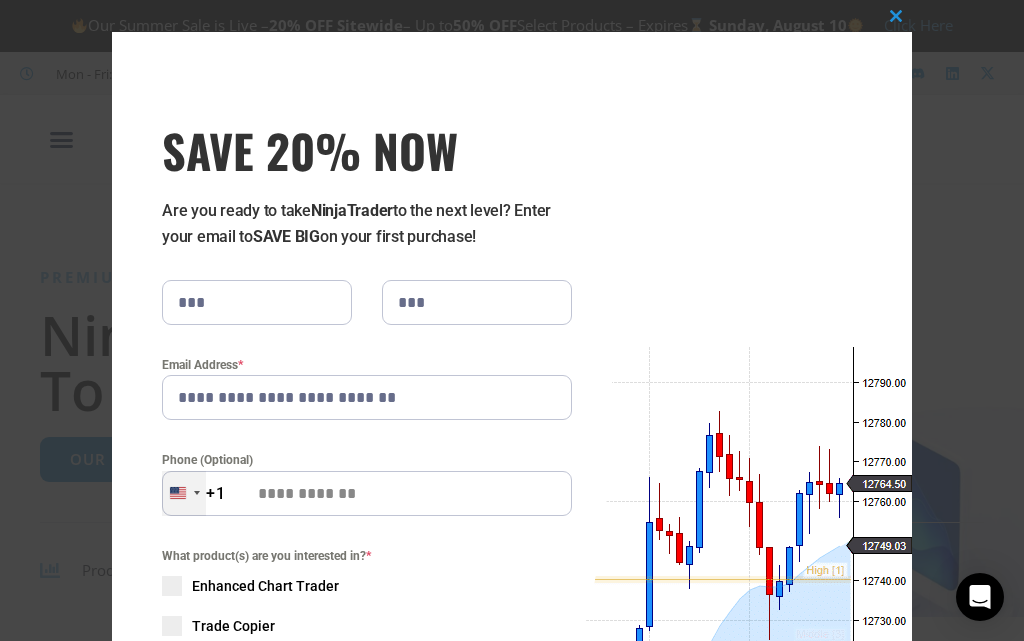 click on "United States +1" at bounding box center [184, 493] 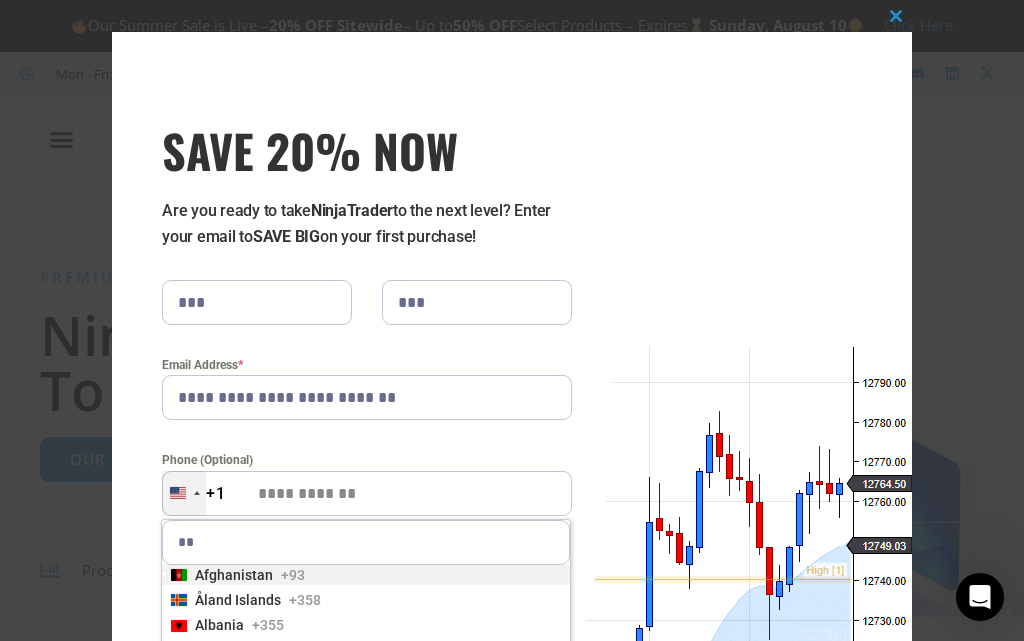 type on "***" 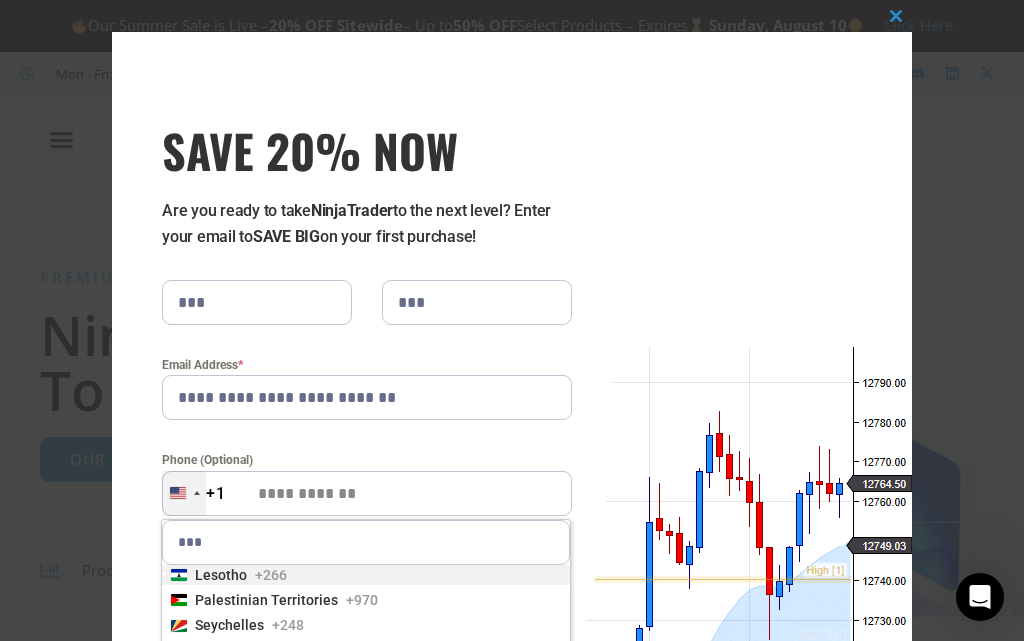 click on "Lesotho" at bounding box center [221, 575] 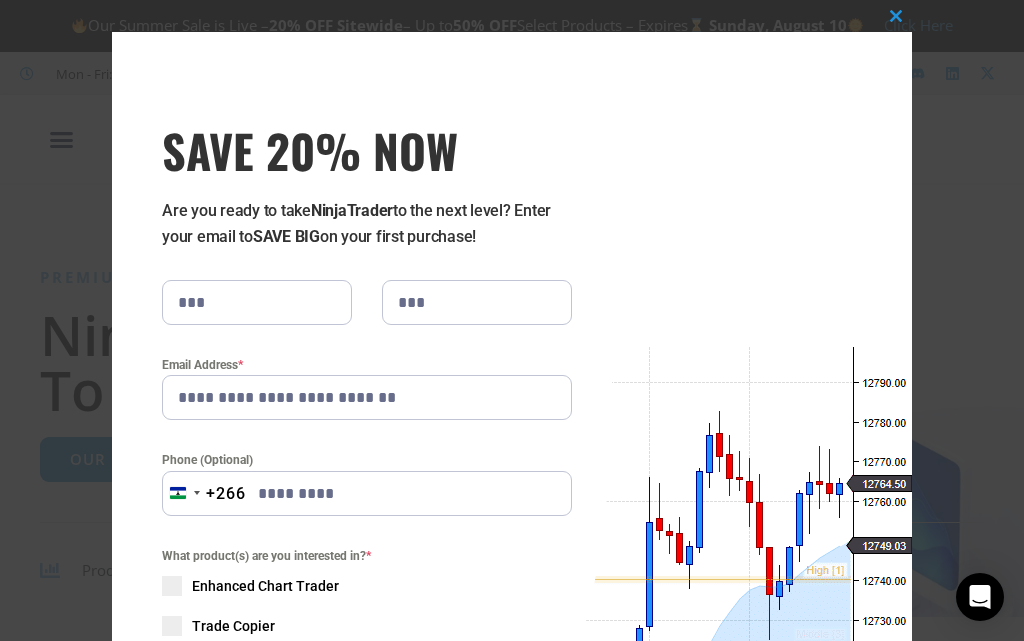 scroll, scrollTop: 300, scrollLeft: 0, axis: vertical 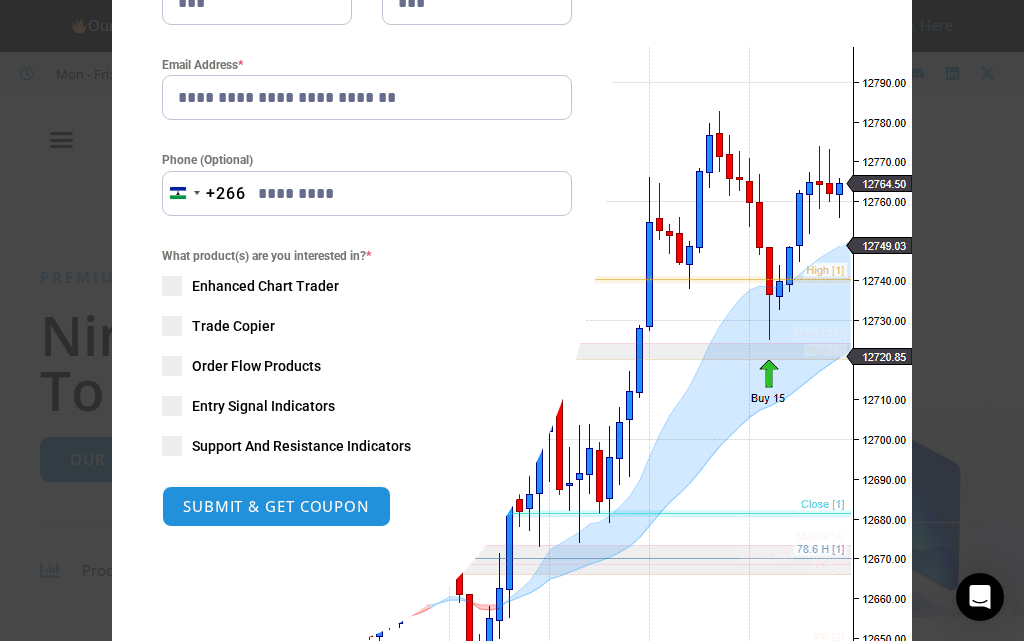 click at bounding box center [172, 286] 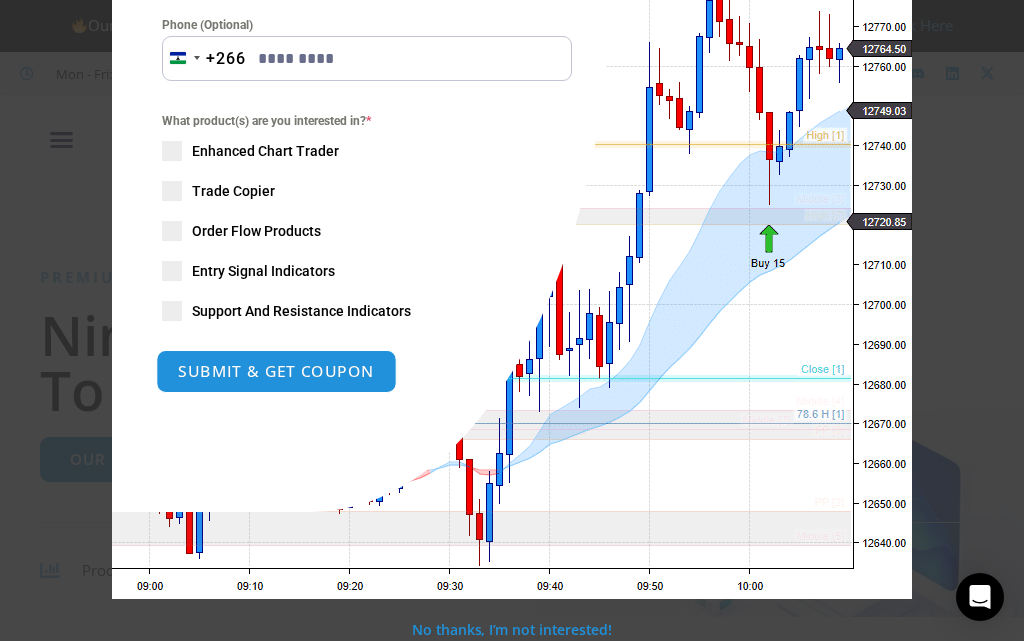 click on "SUBMIT & GET COUPON" at bounding box center (276, 371) 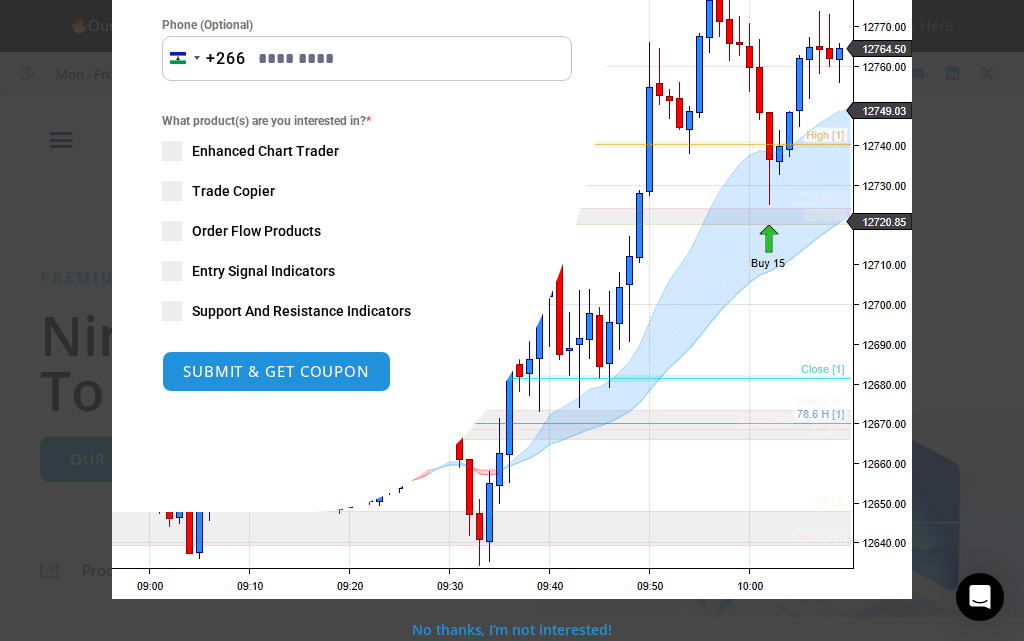 type on "**********" 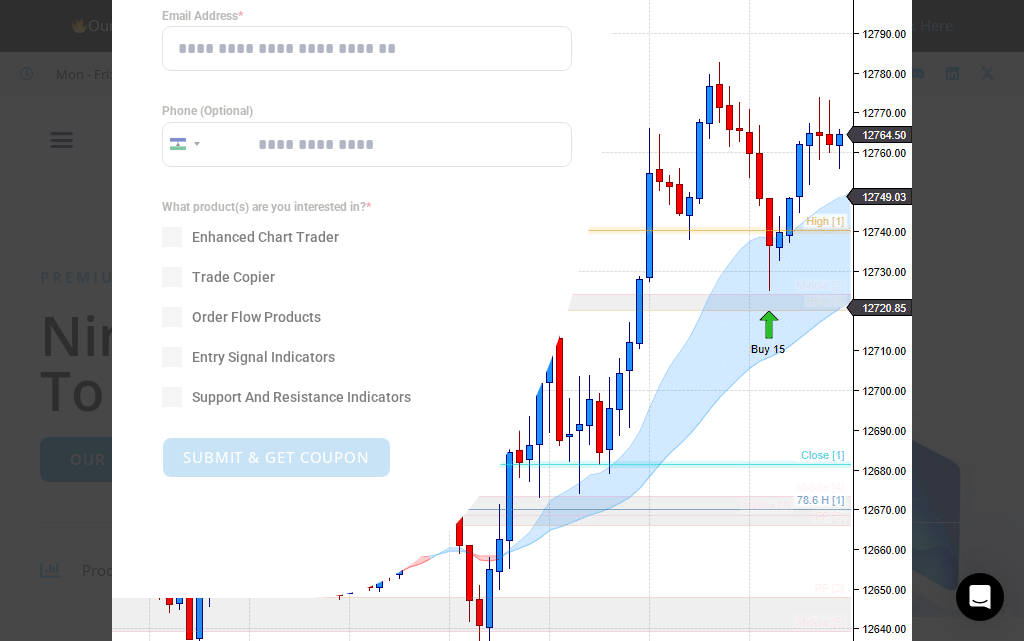 scroll, scrollTop: 521, scrollLeft: 0, axis: vertical 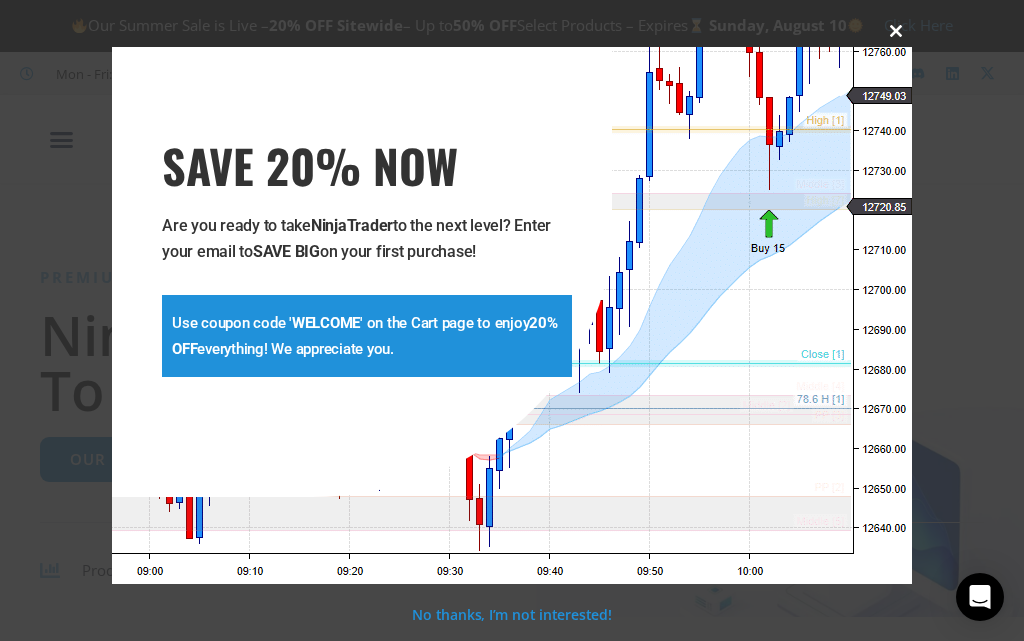 click at bounding box center (896, 31) 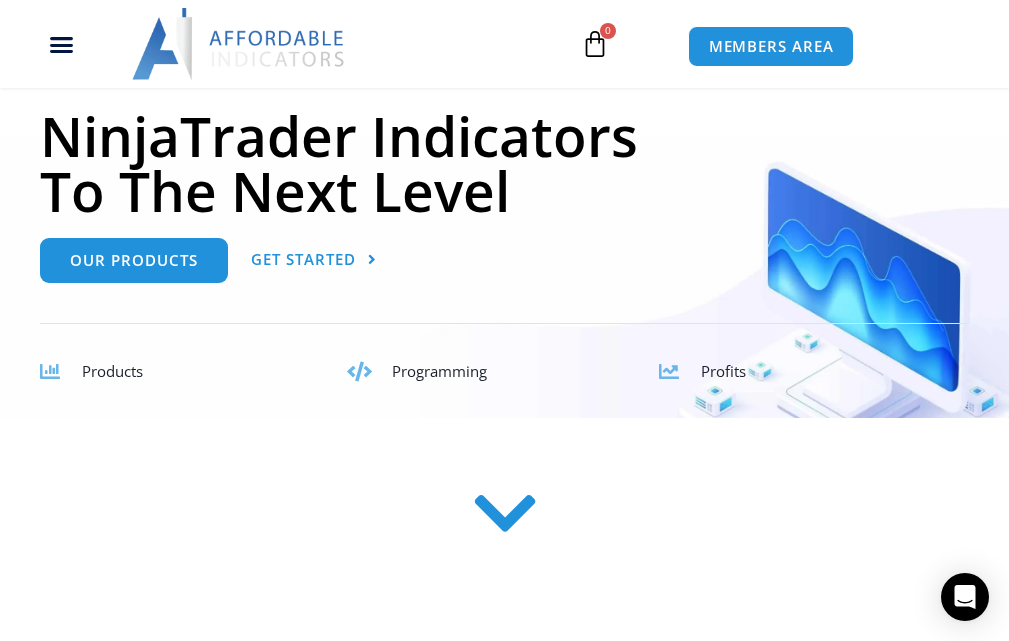 scroll, scrollTop: 200, scrollLeft: 0, axis: vertical 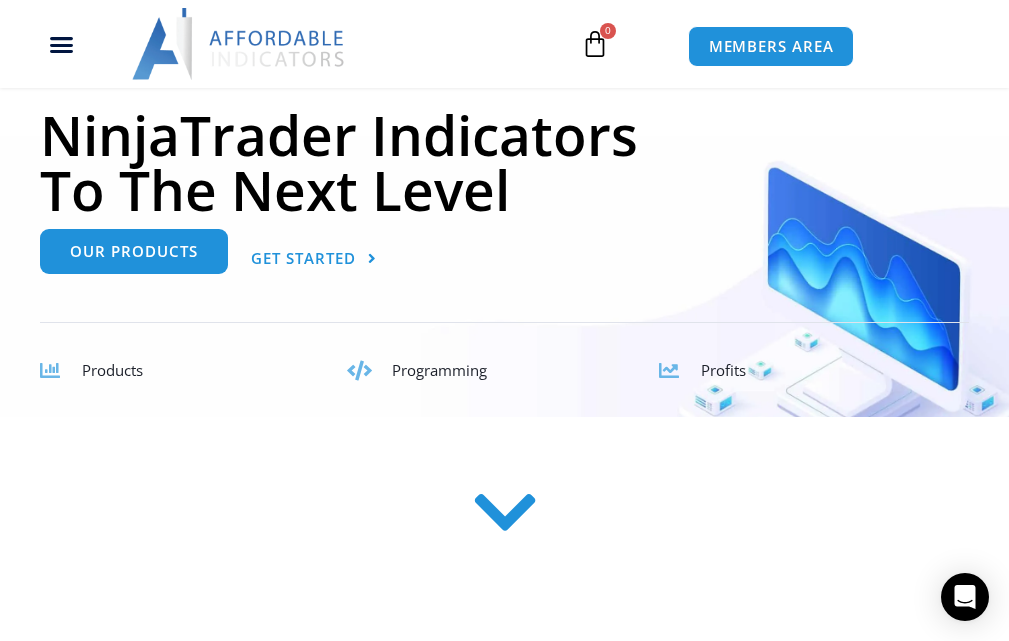 click on "Our Products" at bounding box center (134, 251) 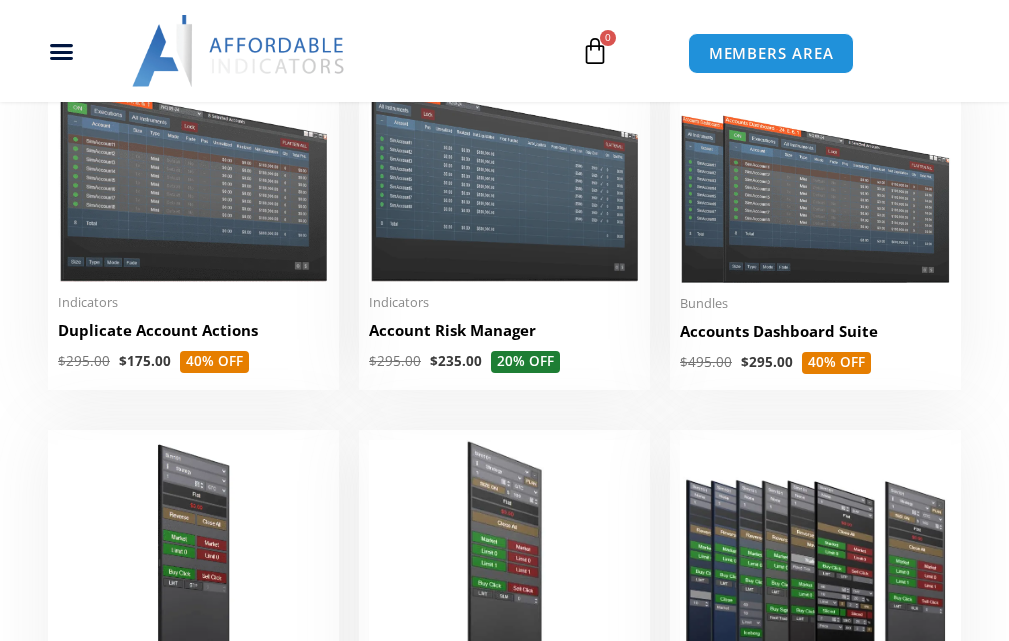 scroll, scrollTop: 500, scrollLeft: 0, axis: vertical 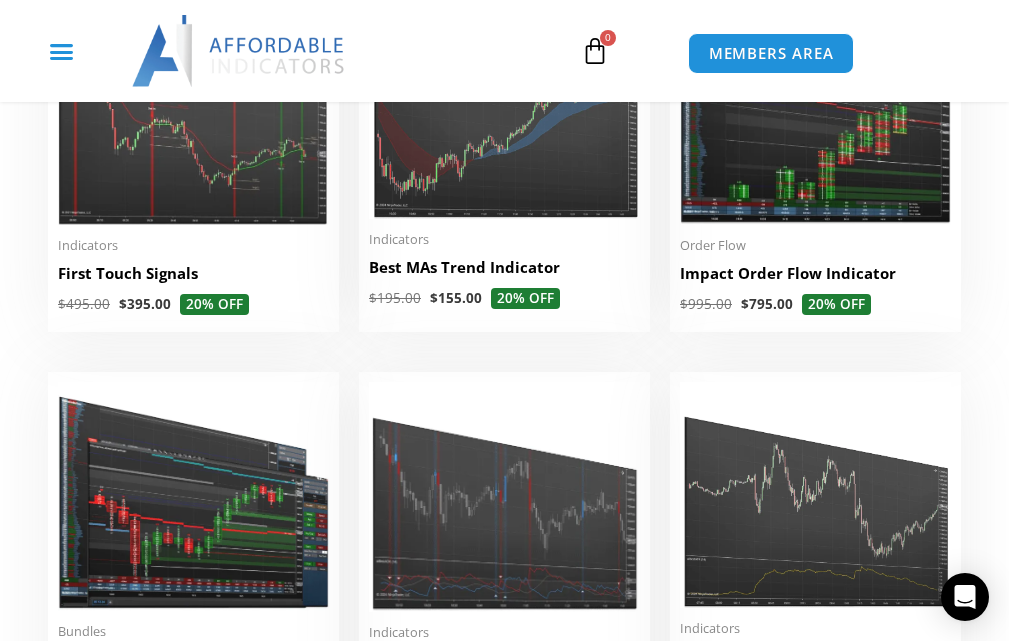 click 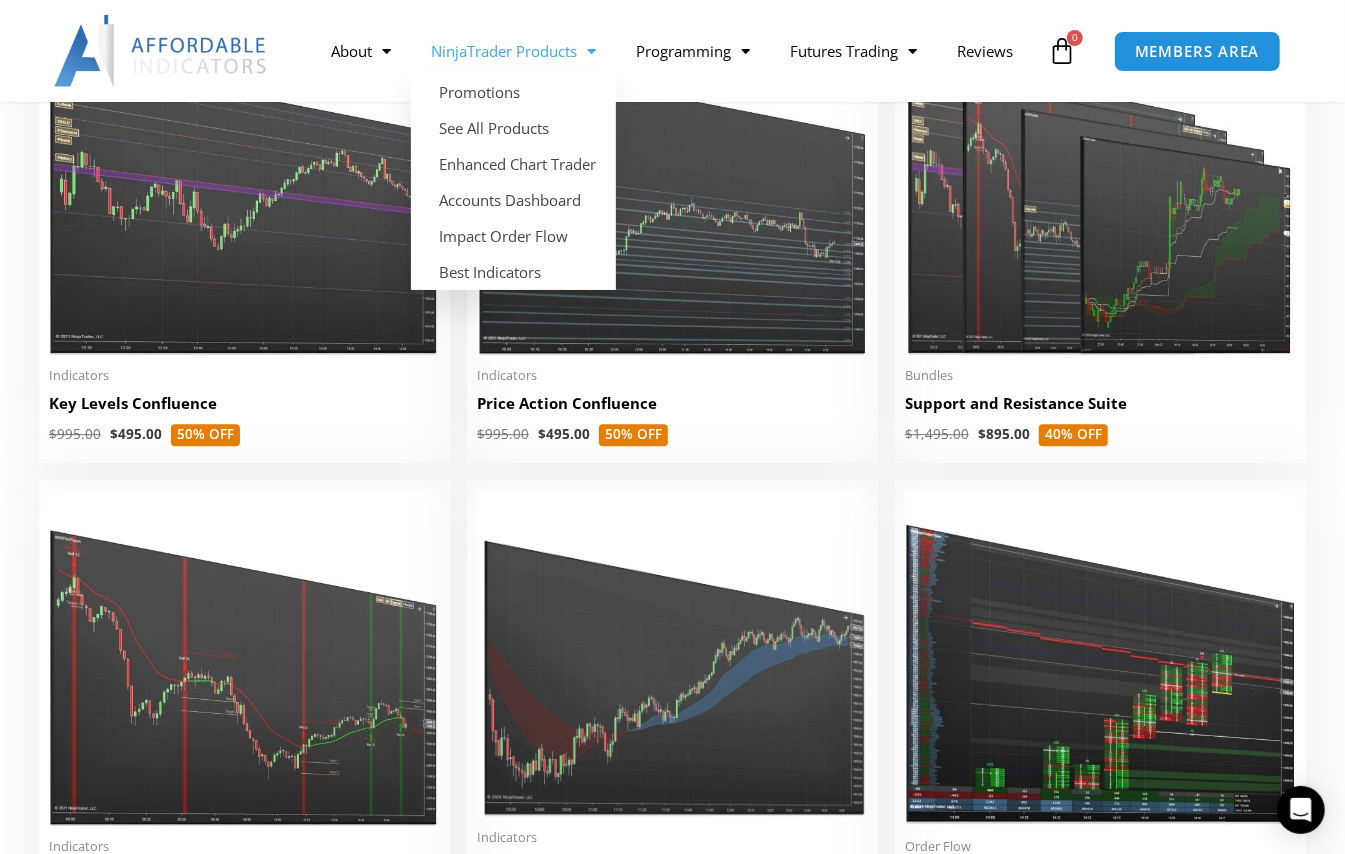 click on "NinjaTrader Products" 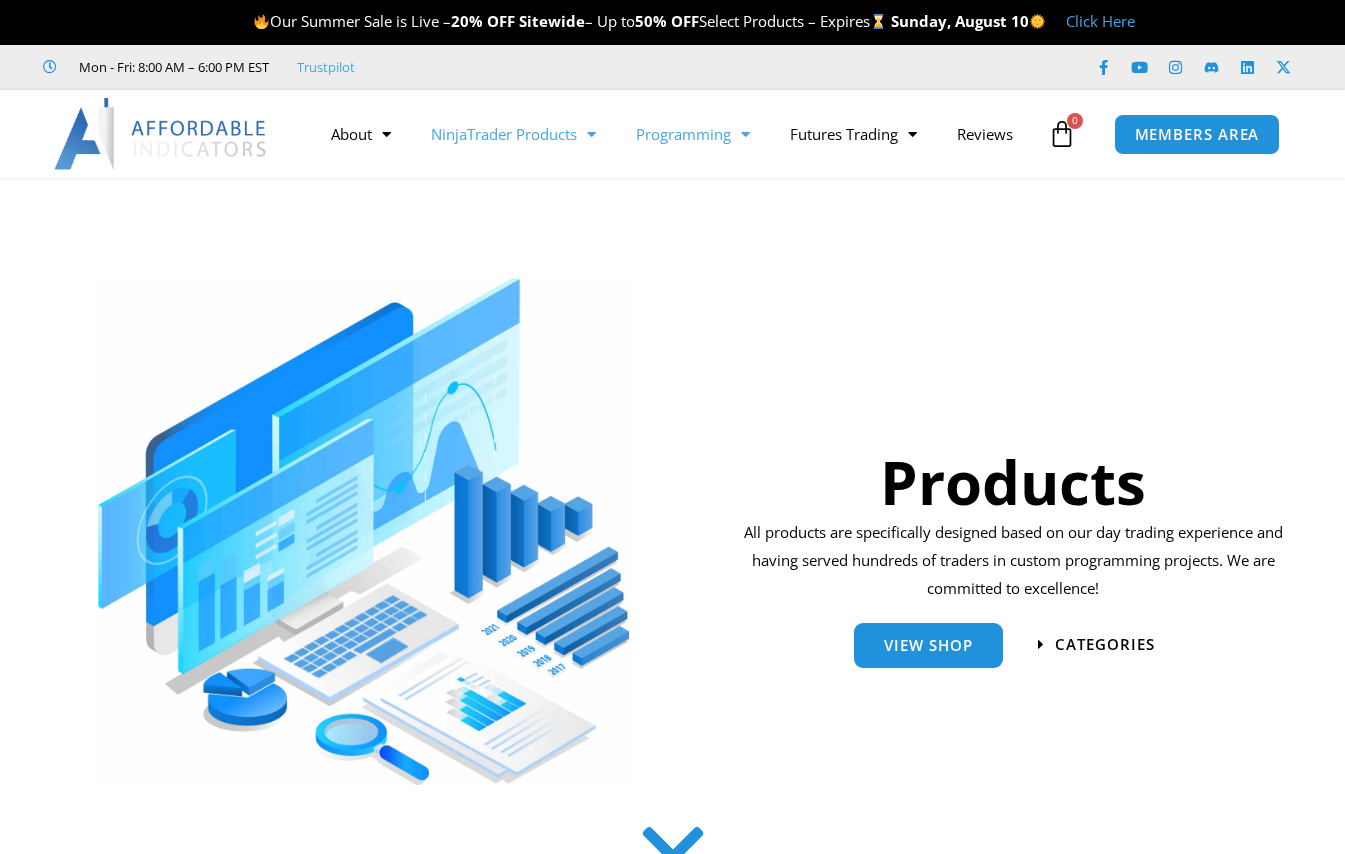 scroll, scrollTop: 0, scrollLeft: 0, axis: both 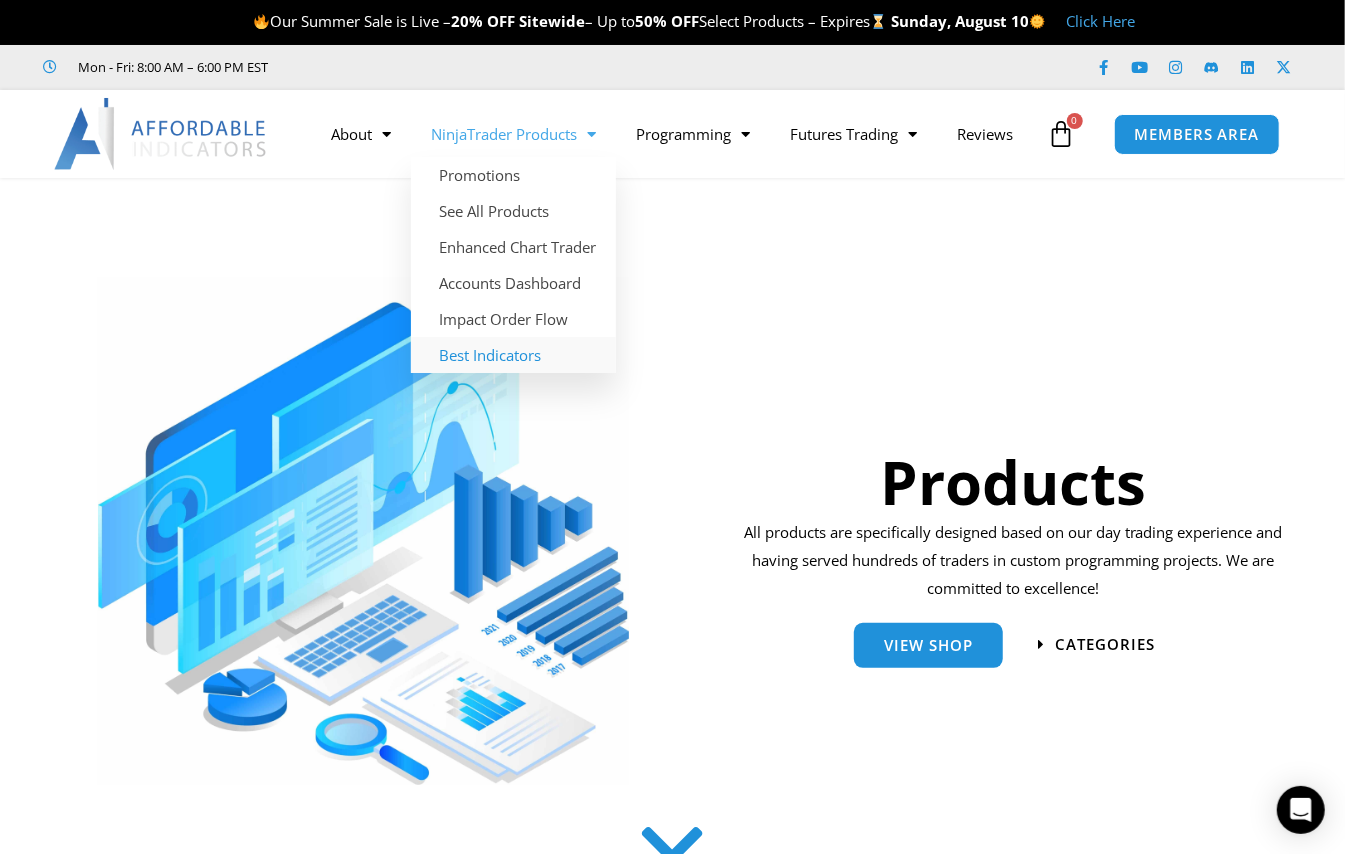 click on "Best Indicators" 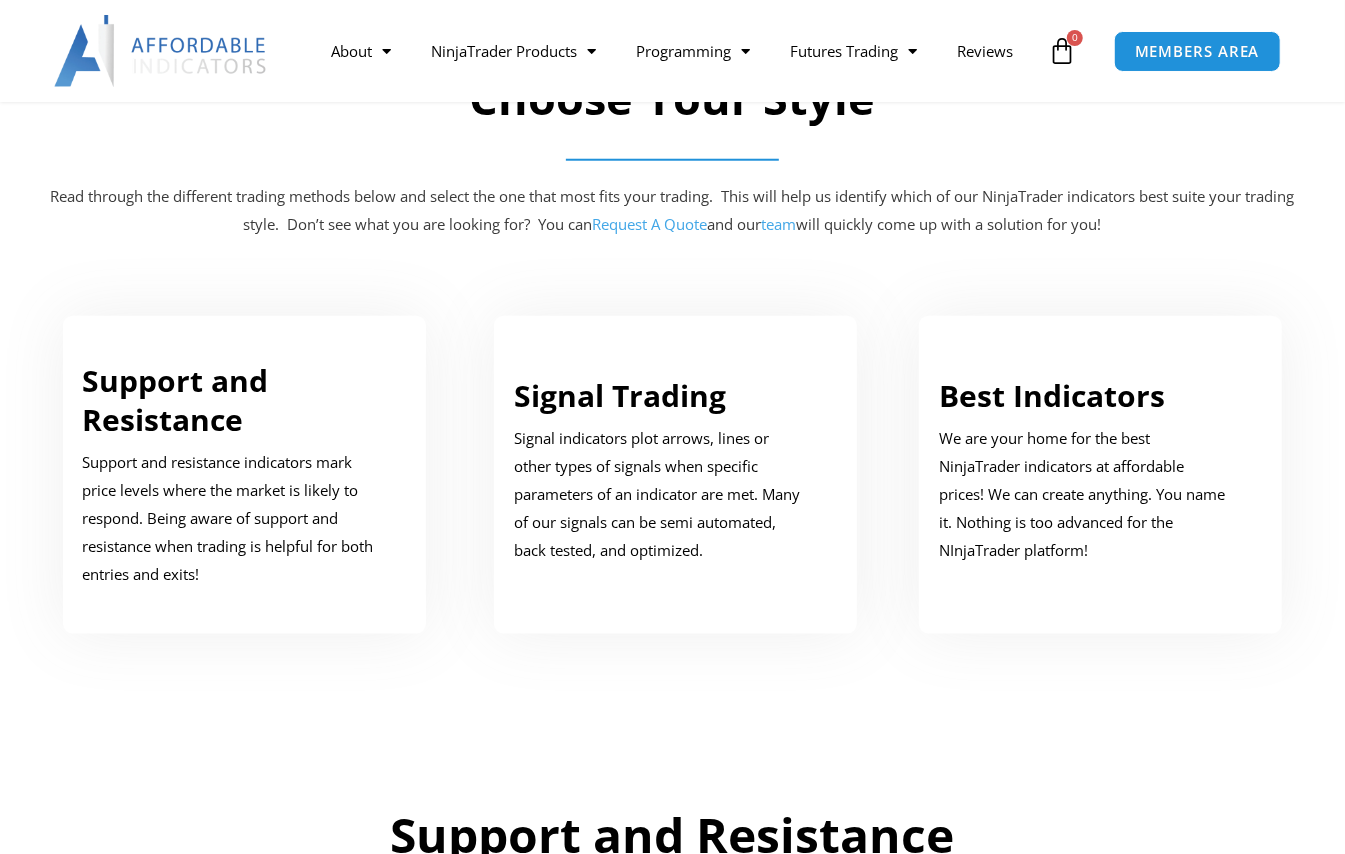 scroll, scrollTop: 1101, scrollLeft: 0, axis: vertical 